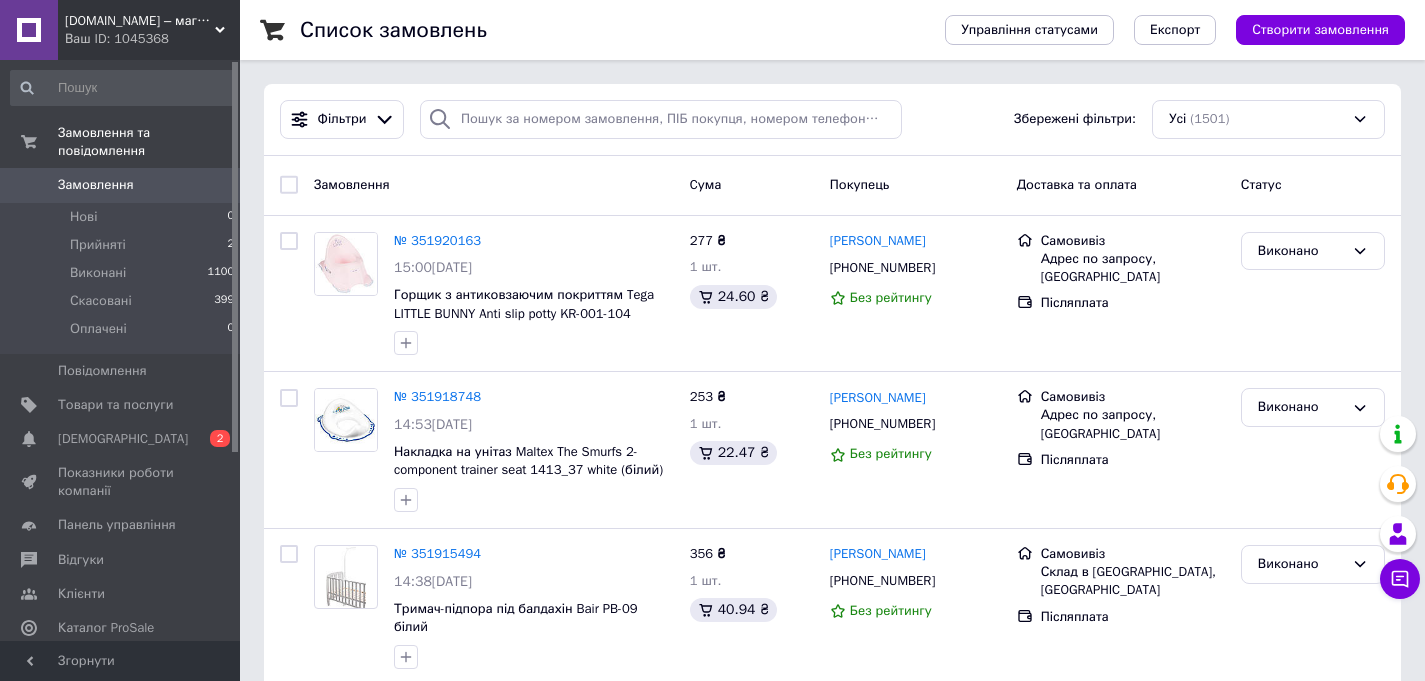scroll, scrollTop: 0, scrollLeft: 0, axis: both 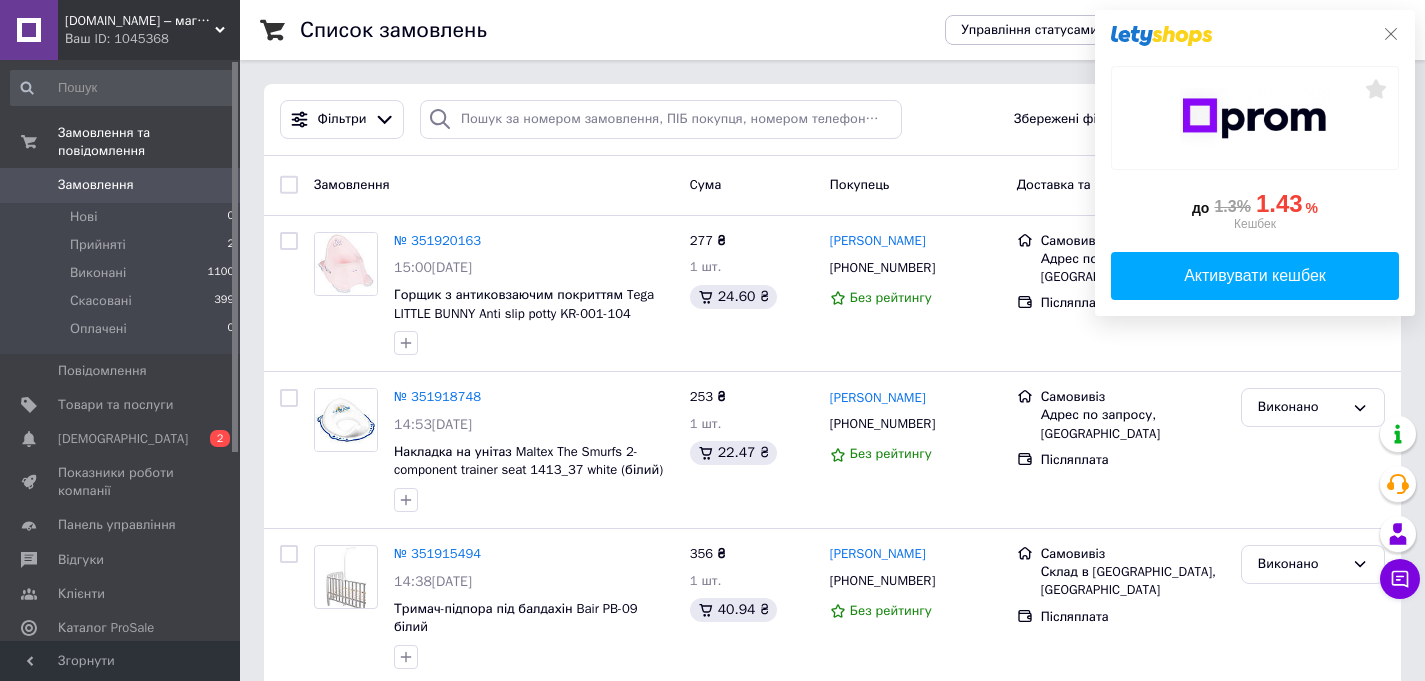 click 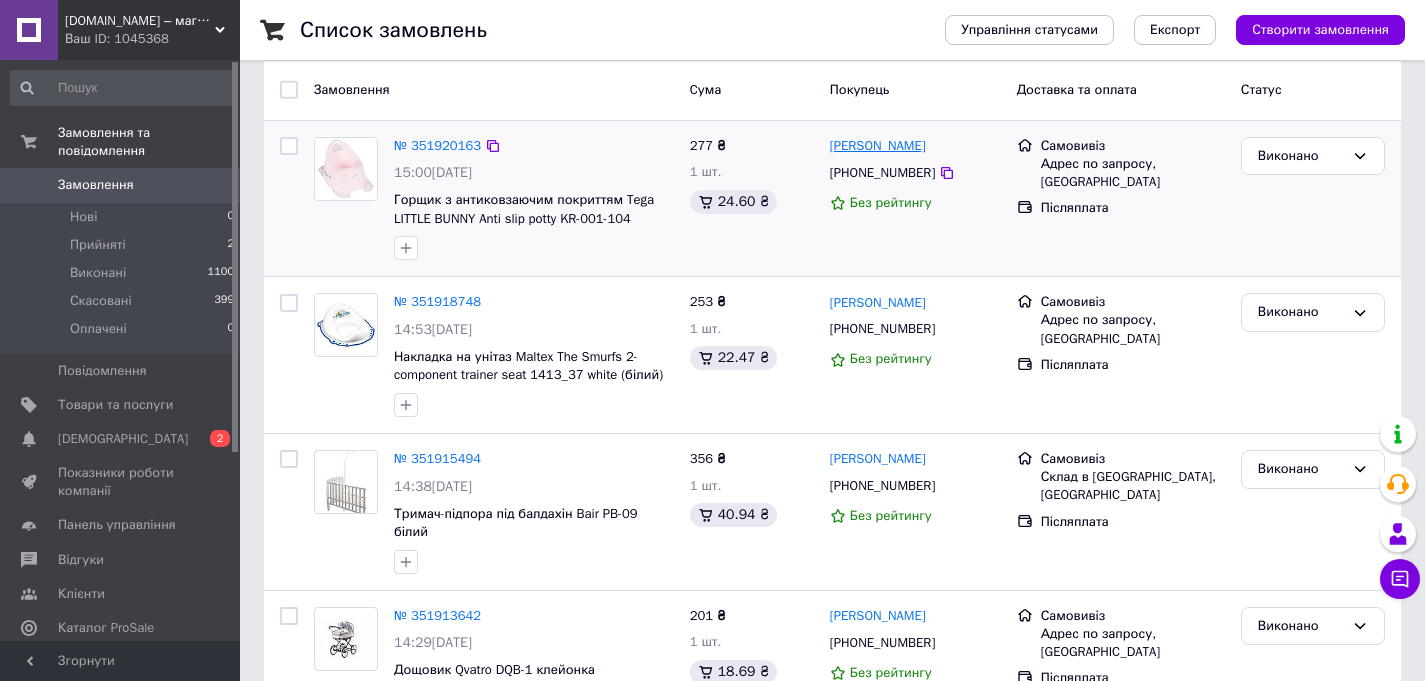scroll, scrollTop: 0, scrollLeft: 0, axis: both 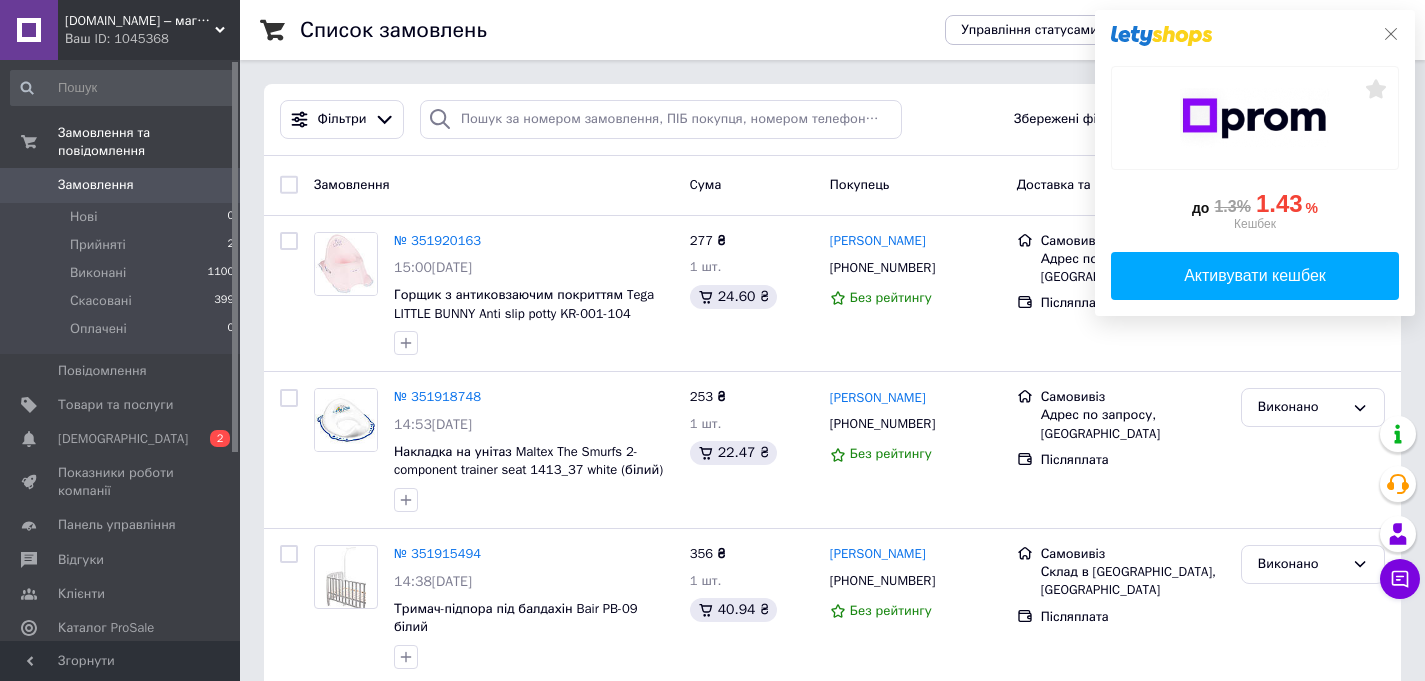 click 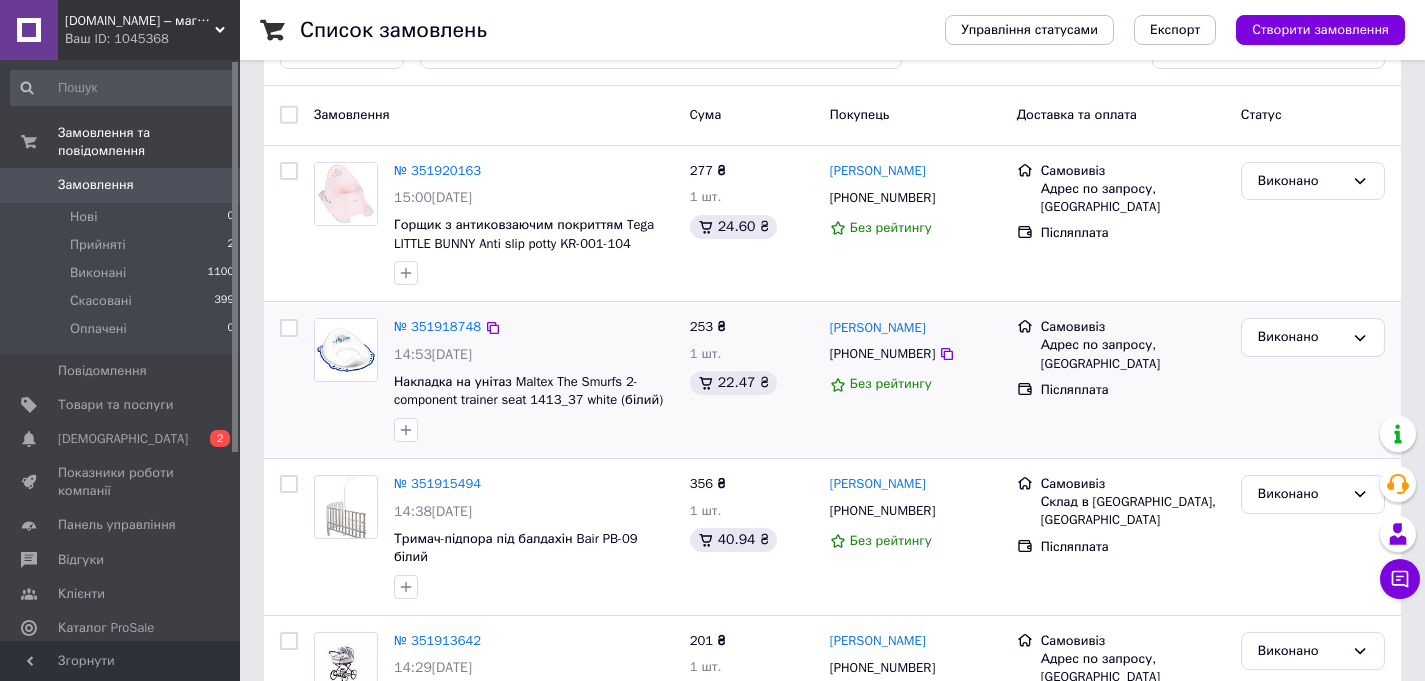 scroll, scrollTop: 95, scrollLeft: 0, axis: vertical 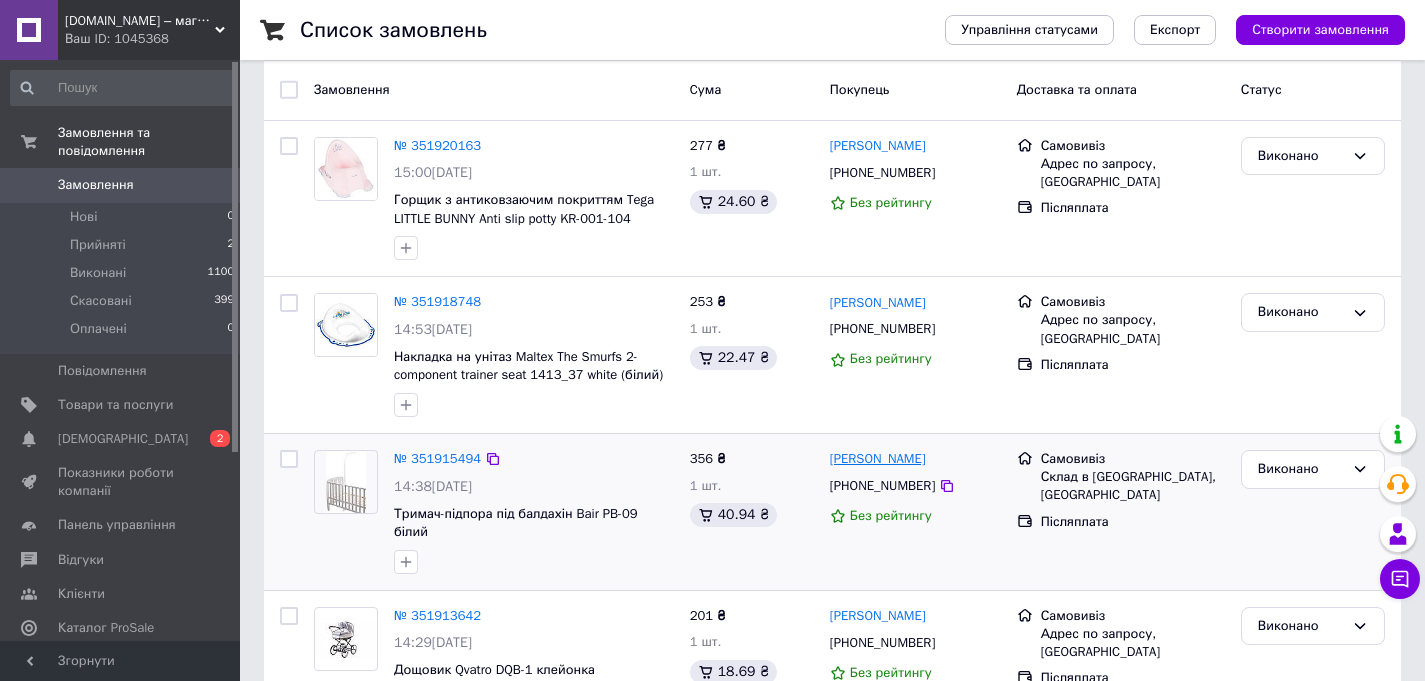 click on "[PERSON_NAME]" at bounding box center (878, 459) 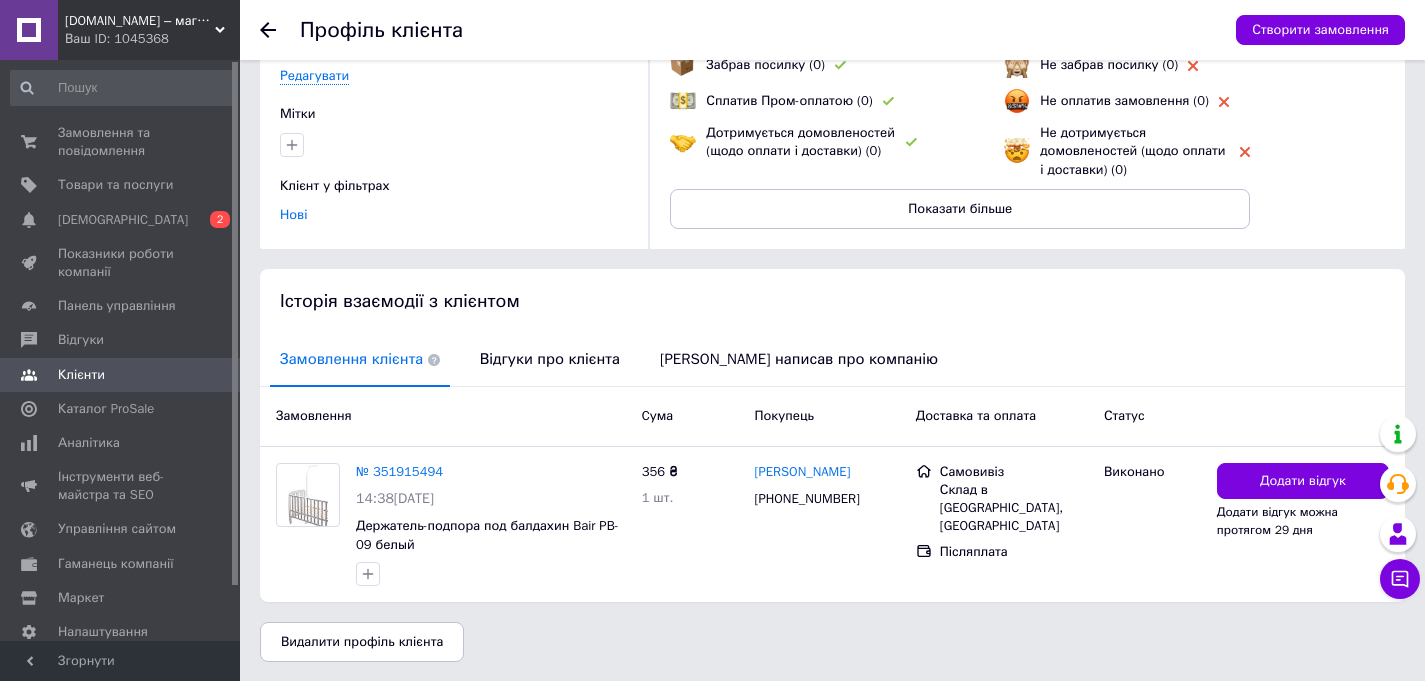 scroll, scrollTop: 187, scrollLeft: 0, axis: vertical 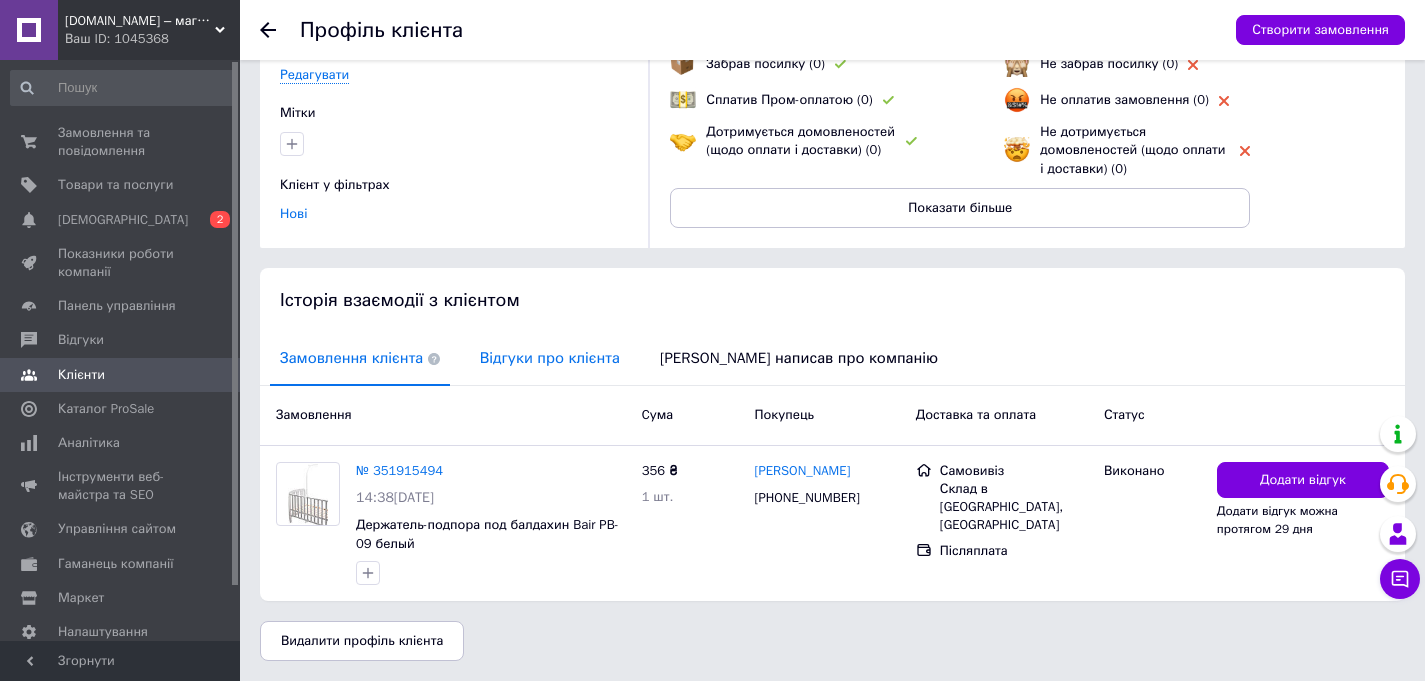 click on "Відгуки про клієнта" at bounding box center [550, 358] 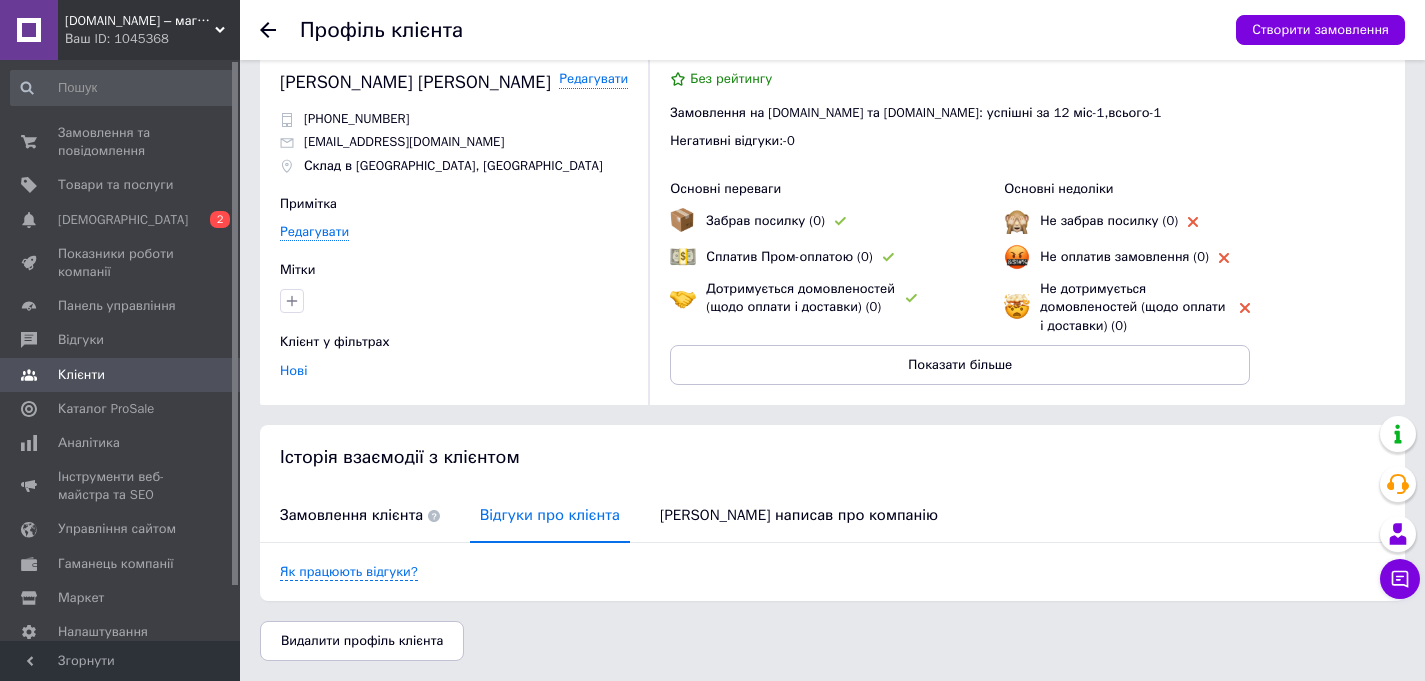 scroll, scrollTop: 30, scrollLeft: 0, axis: vertical 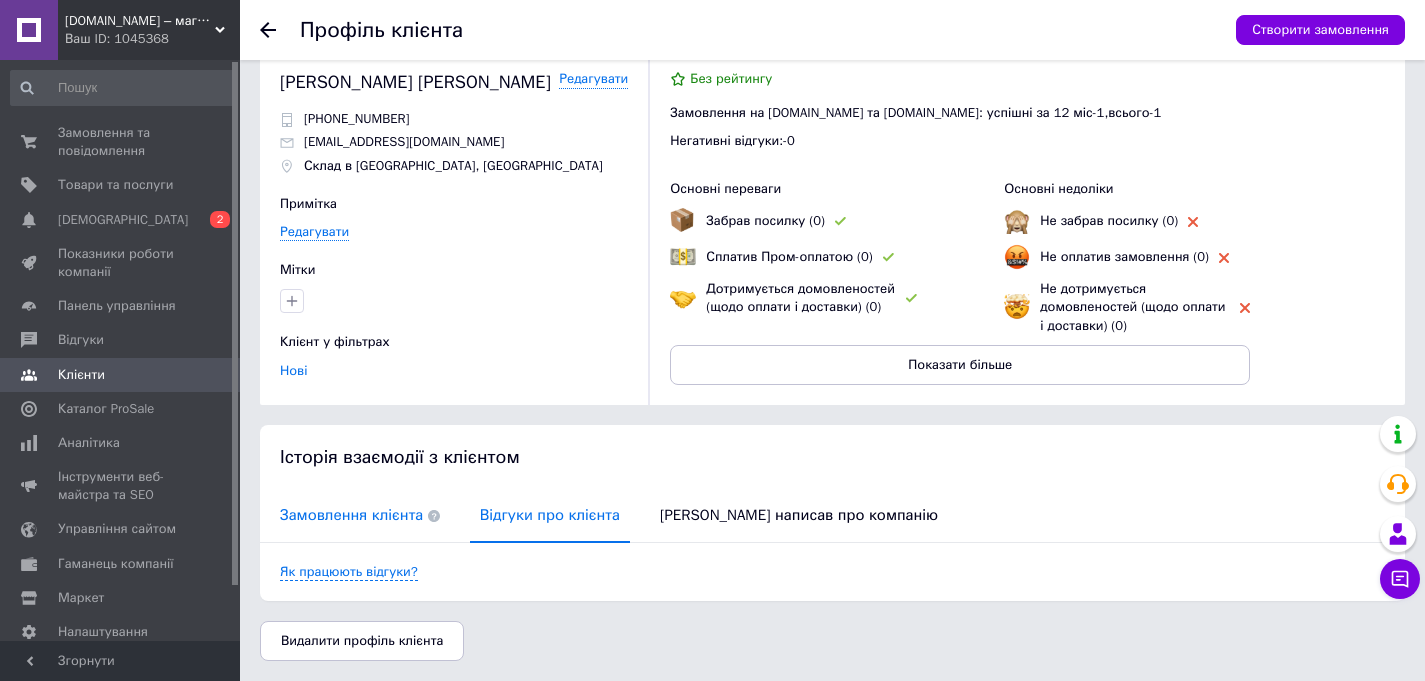 click on "Замовлення клієнта" at bounding box center [360, 515] 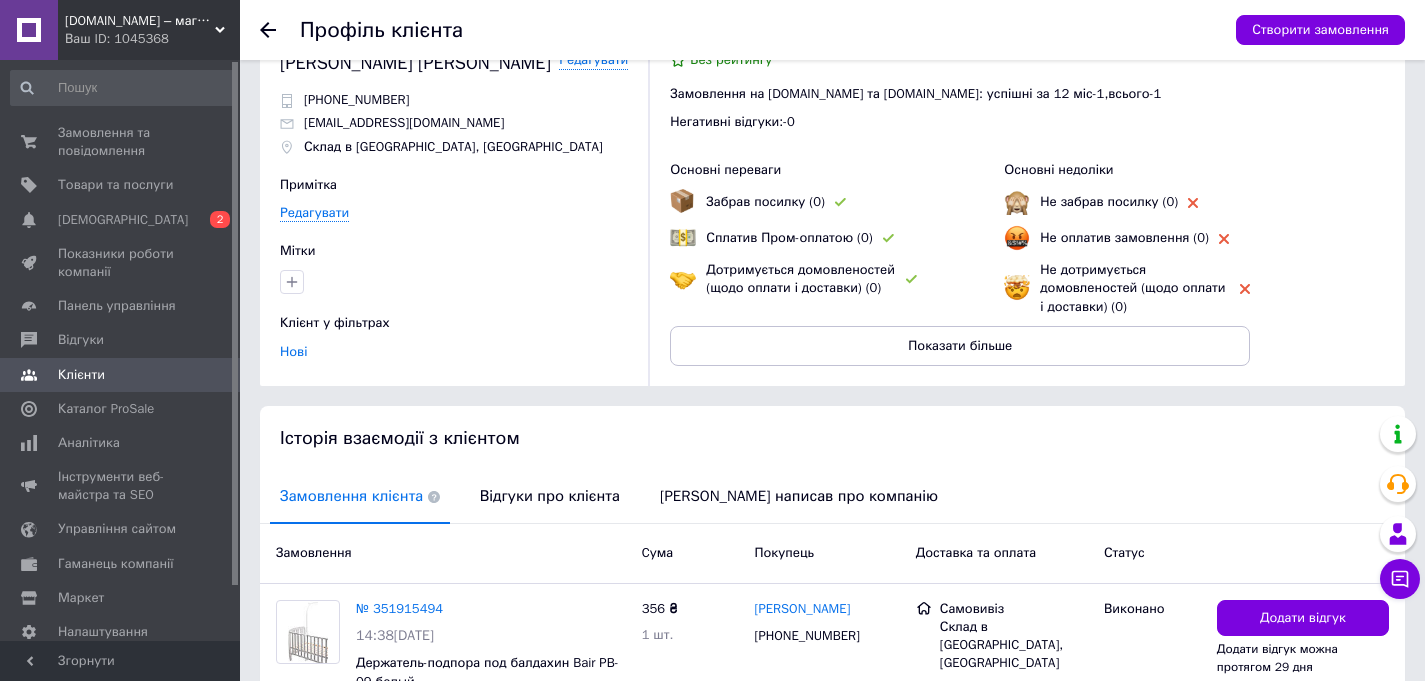 scroll, scrollTop: 0, scrollLeft: 0, axis: both 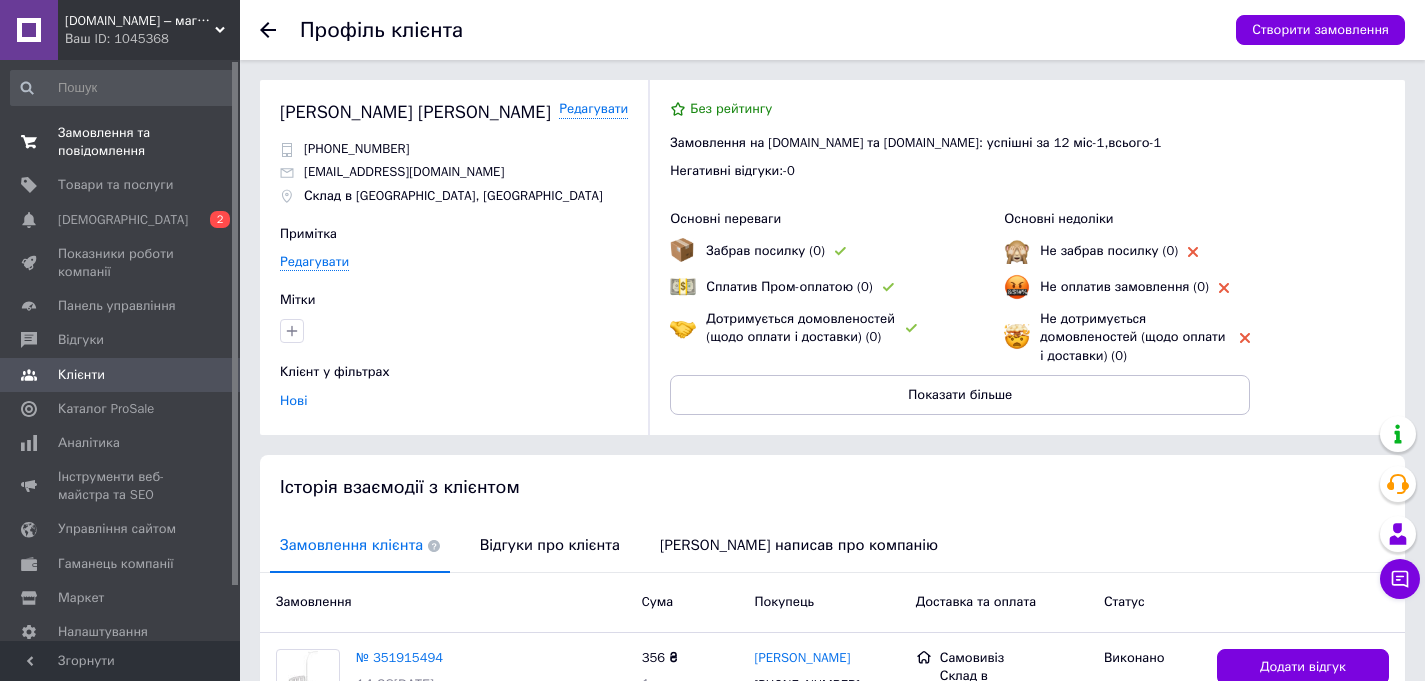 click on "Замовлення та повідомлення" at bounding box center (121, 142) 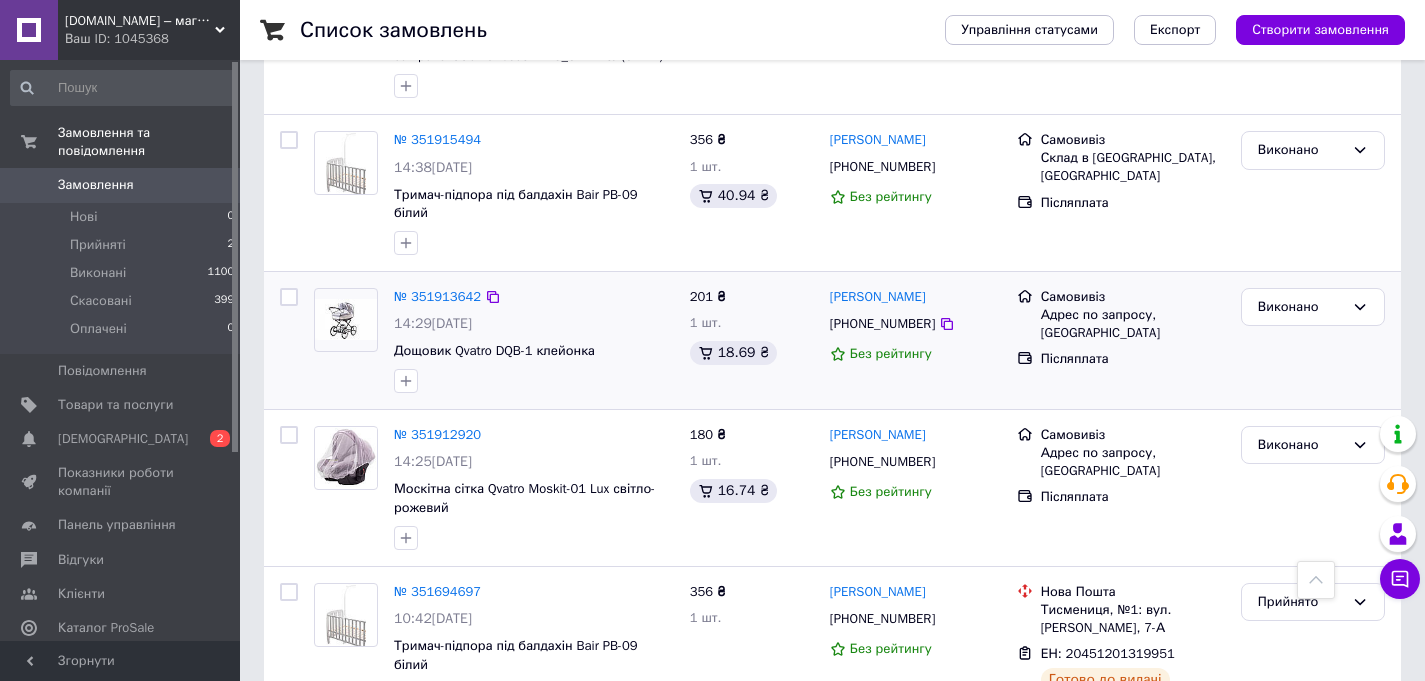 scroll, scrollTop: 407, scrollLeft: 0, axis: vertical 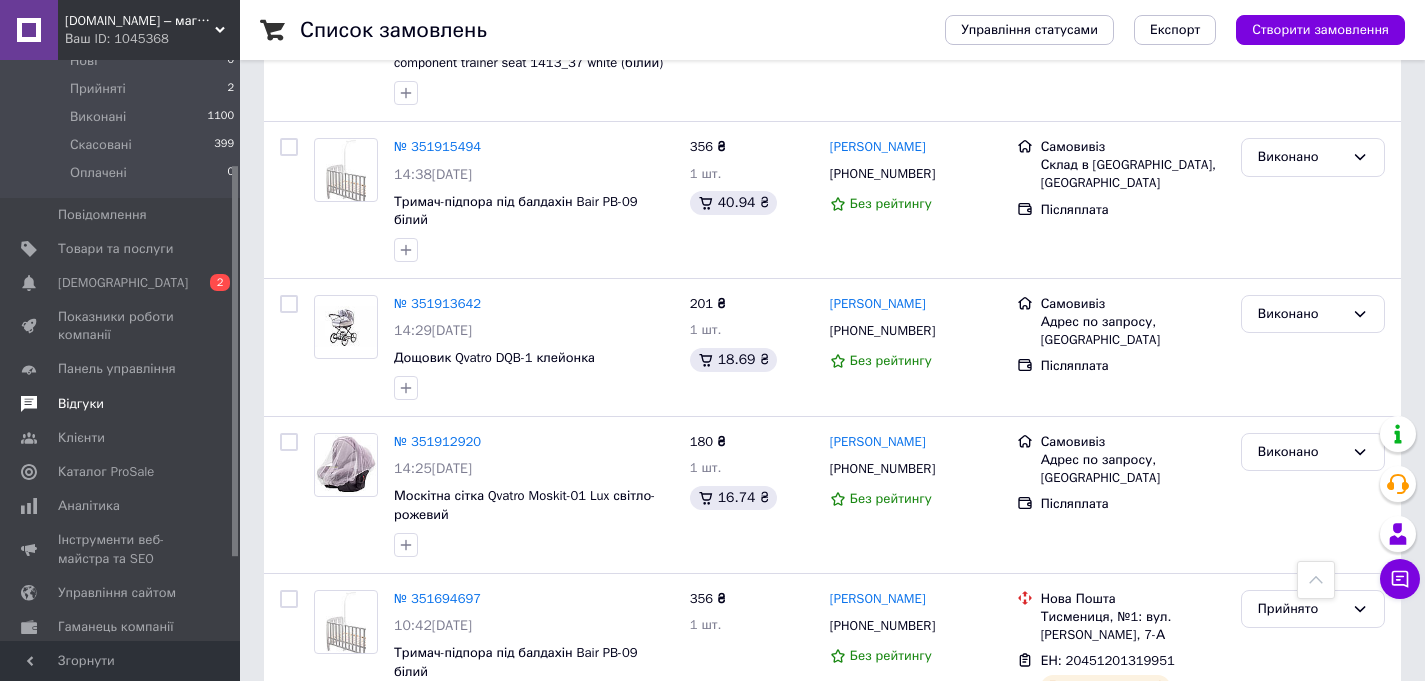 click on "Відгуки" at bounding box center [81, 404] 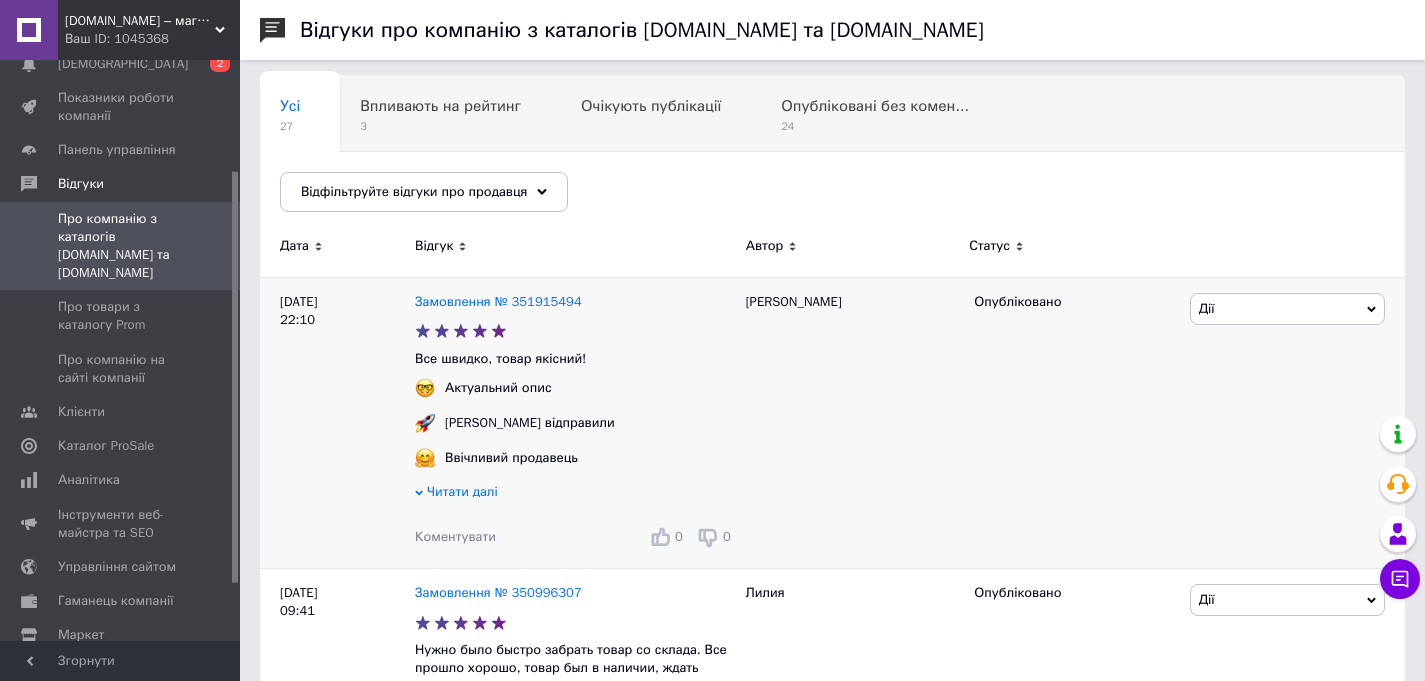 scroll, scrollTop: 128, scrollLeft: 0, axis: vertical 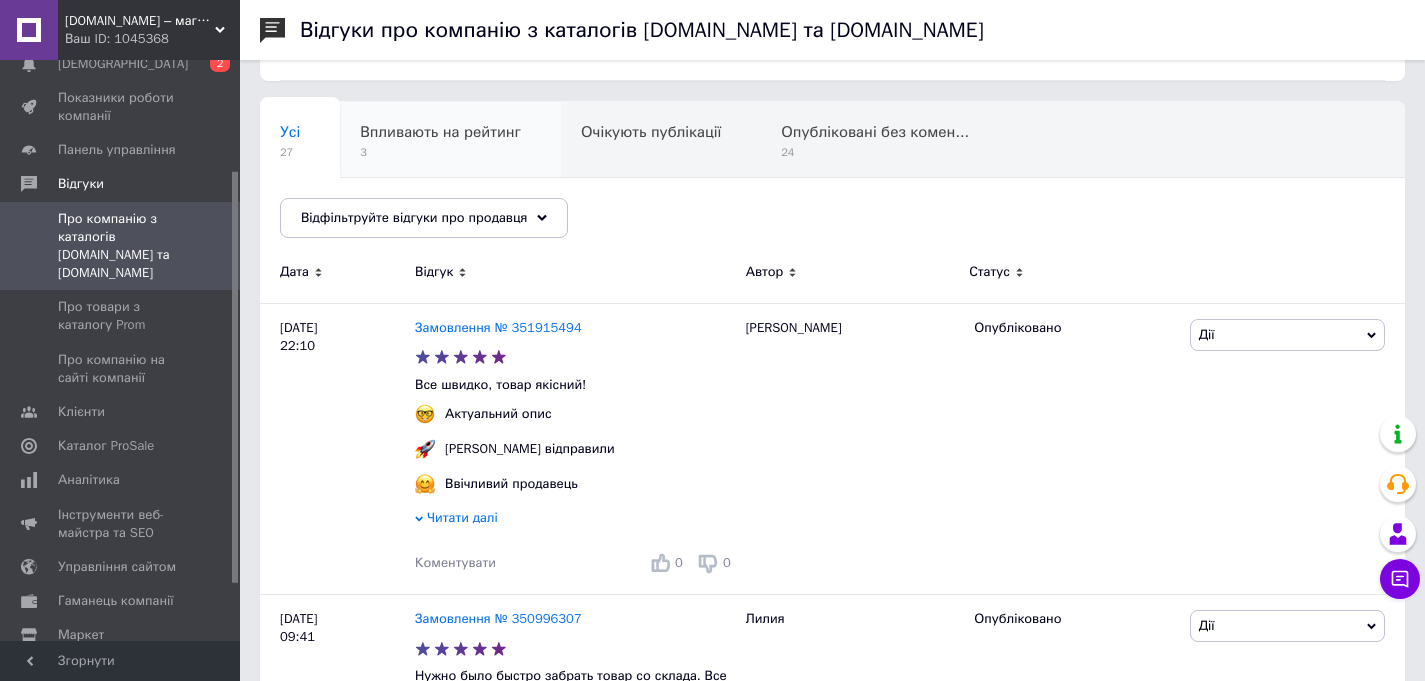 click on "Впливають на рейтинг 3" at bounding box center (450, 140) 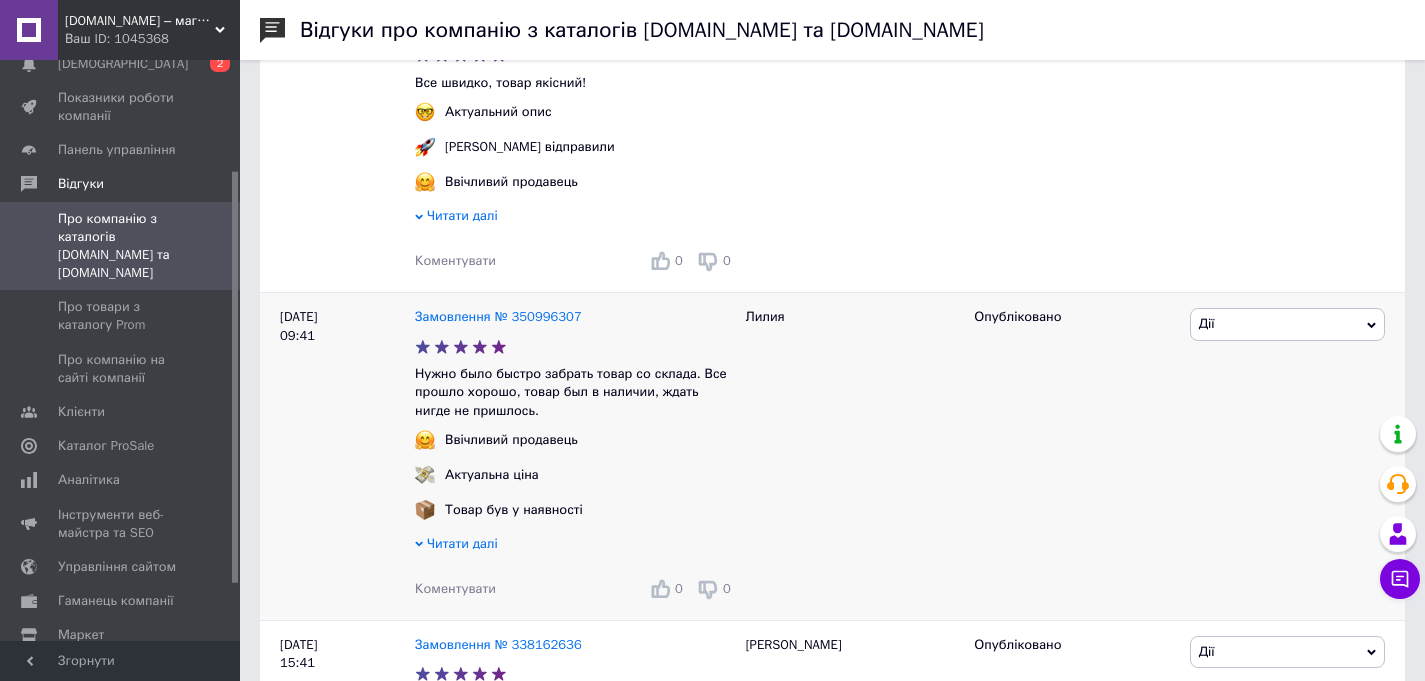 scroll, scrollTop: 472, scrollLeft: 0, axis: vertical 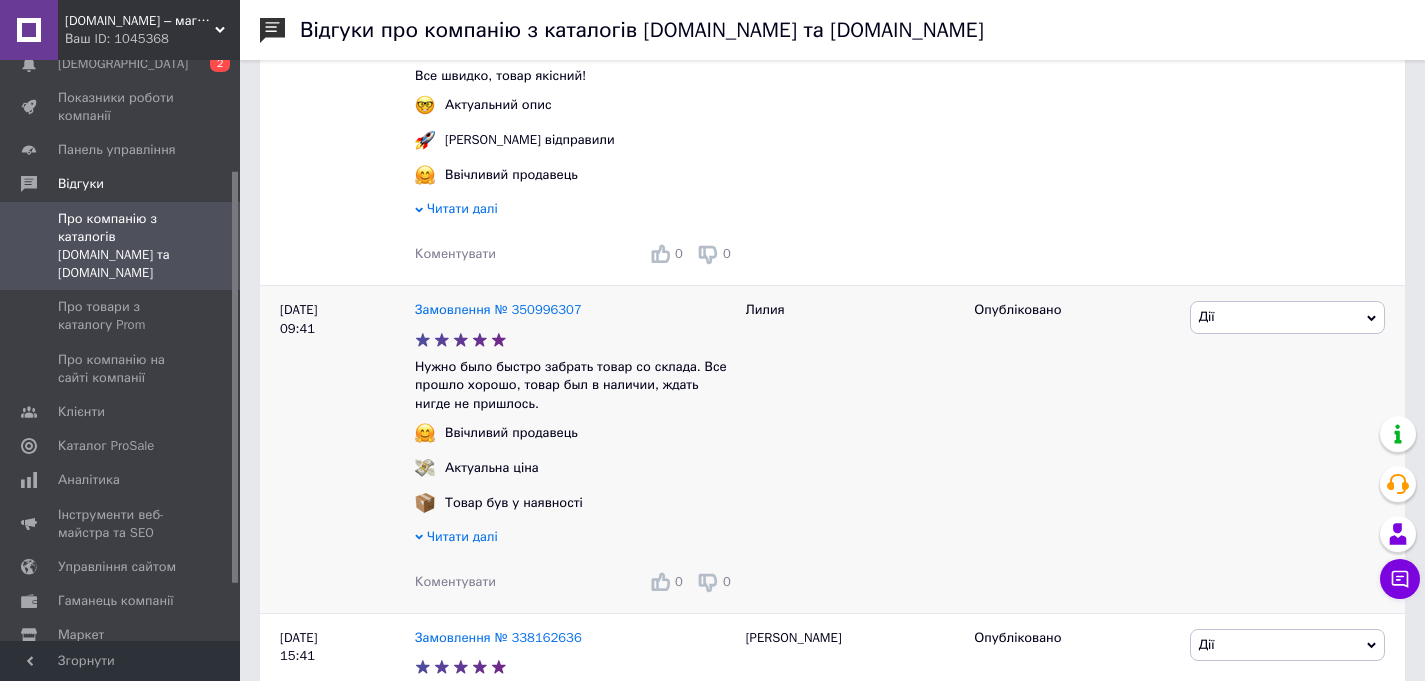 click on "Дії" at bounding box center (1287, 317) 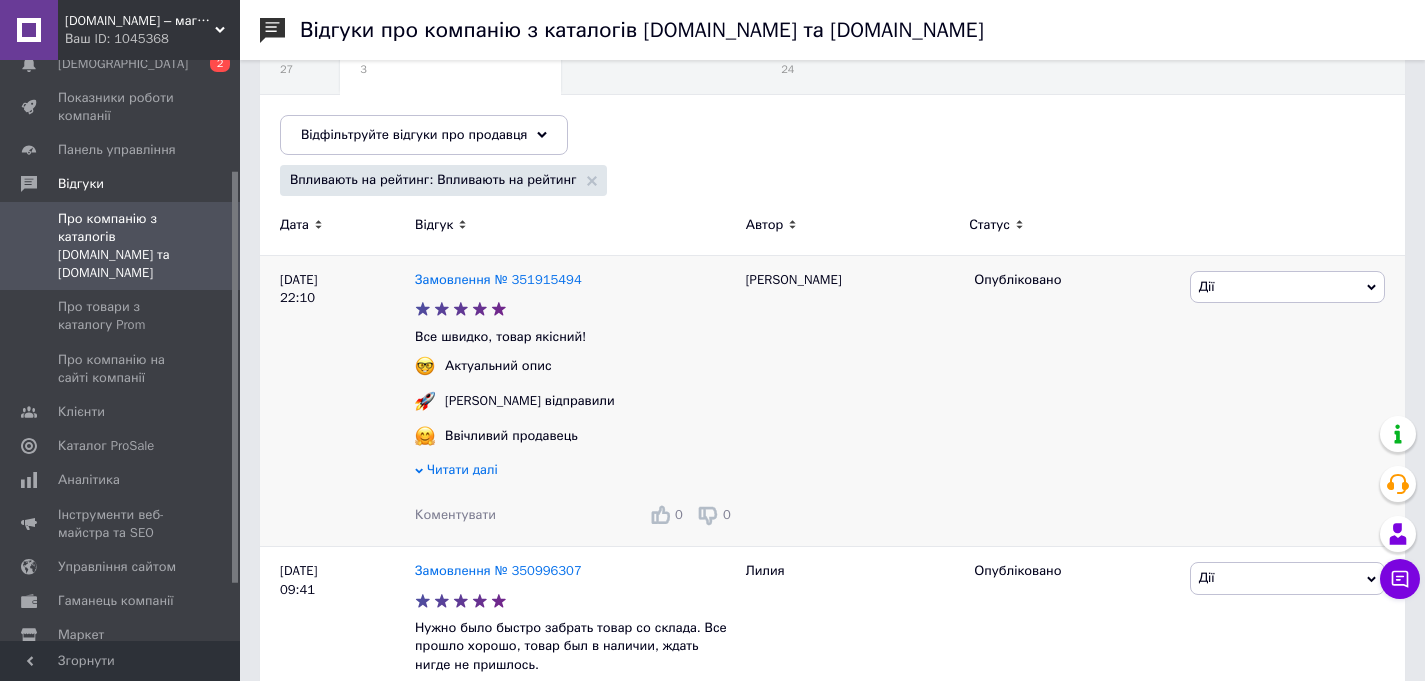 scroll, scrollTop: 109, scrollLeft: 0, axis: vertical 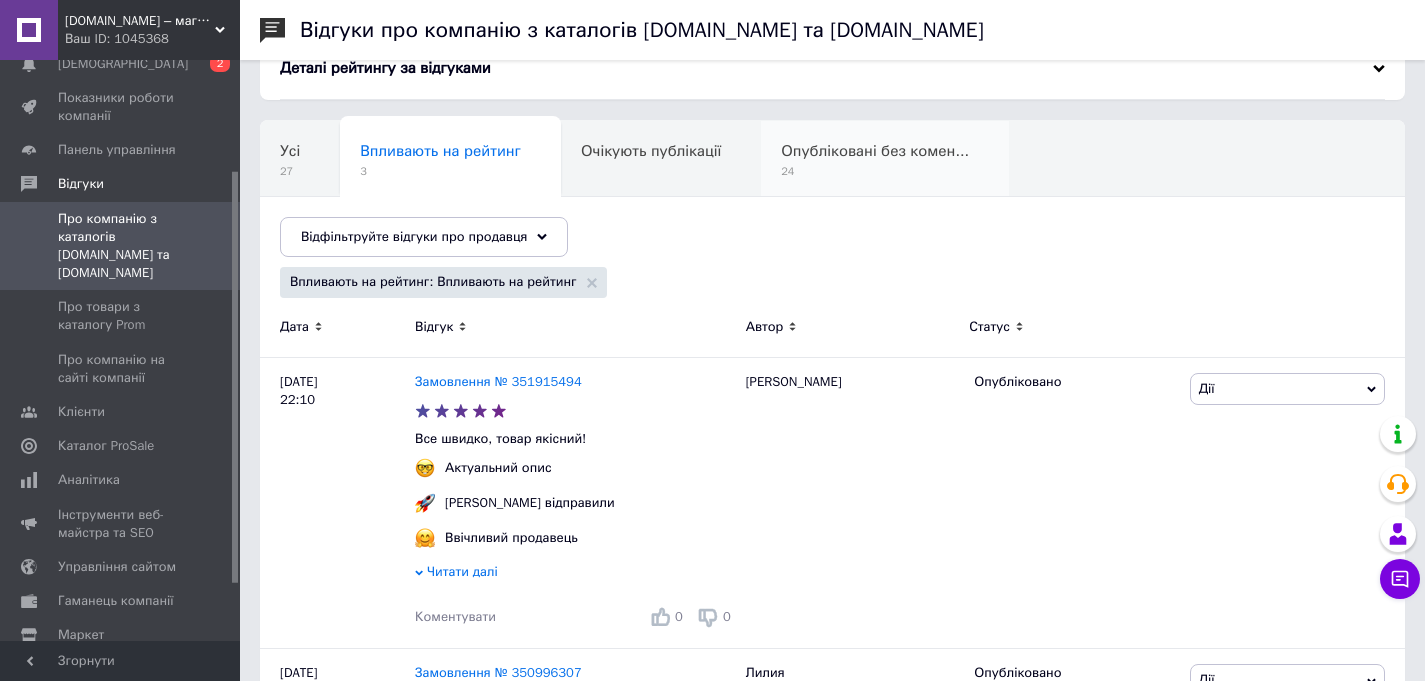 click on "Опубліковані без комен..." at bounding box center [875, 151] 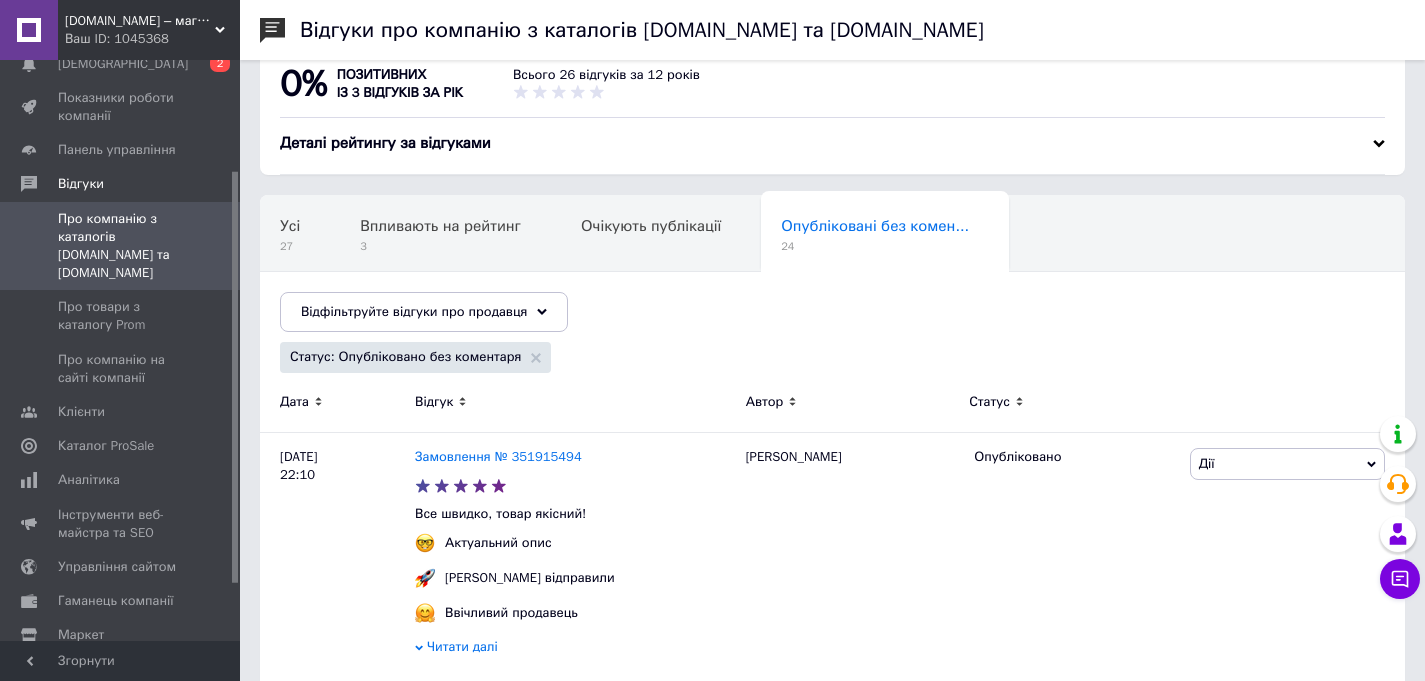 scroll, scrollTop: 0, scrollLeft: 0, axis: both 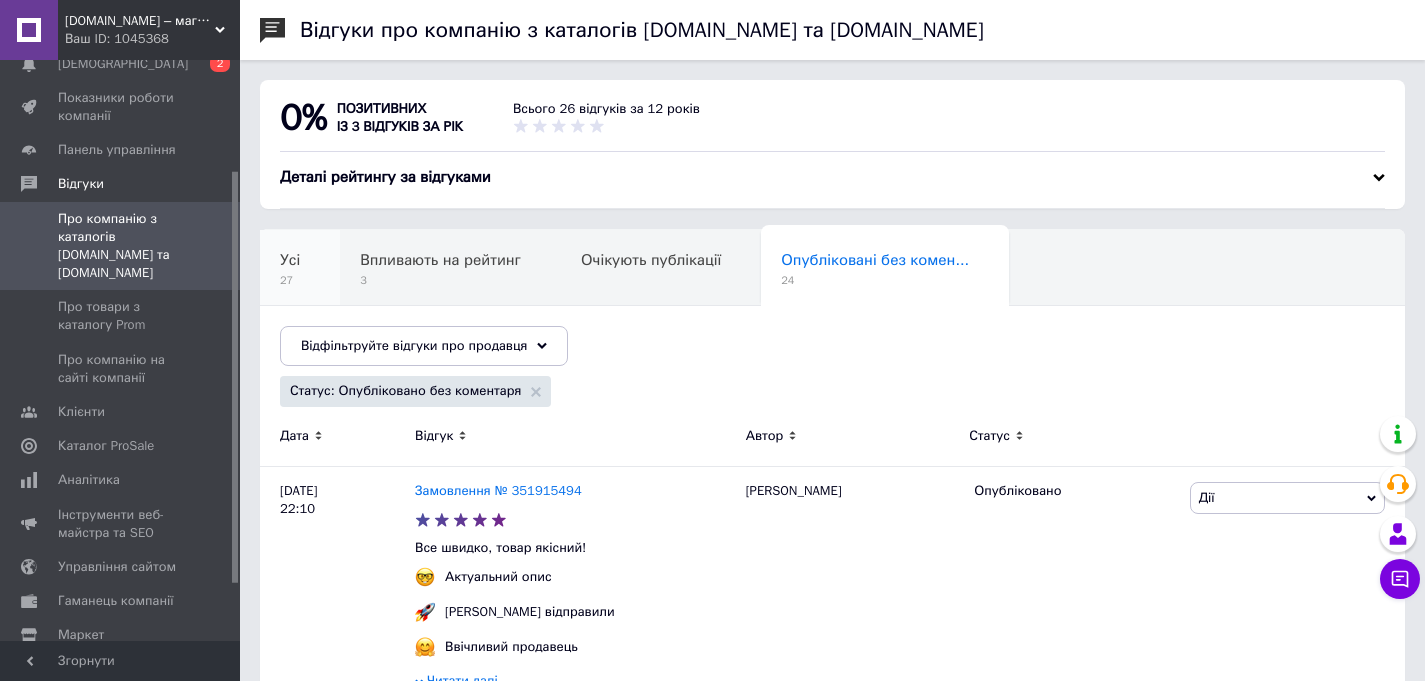 click on "Усі 27" at bounding box center [300, 268] 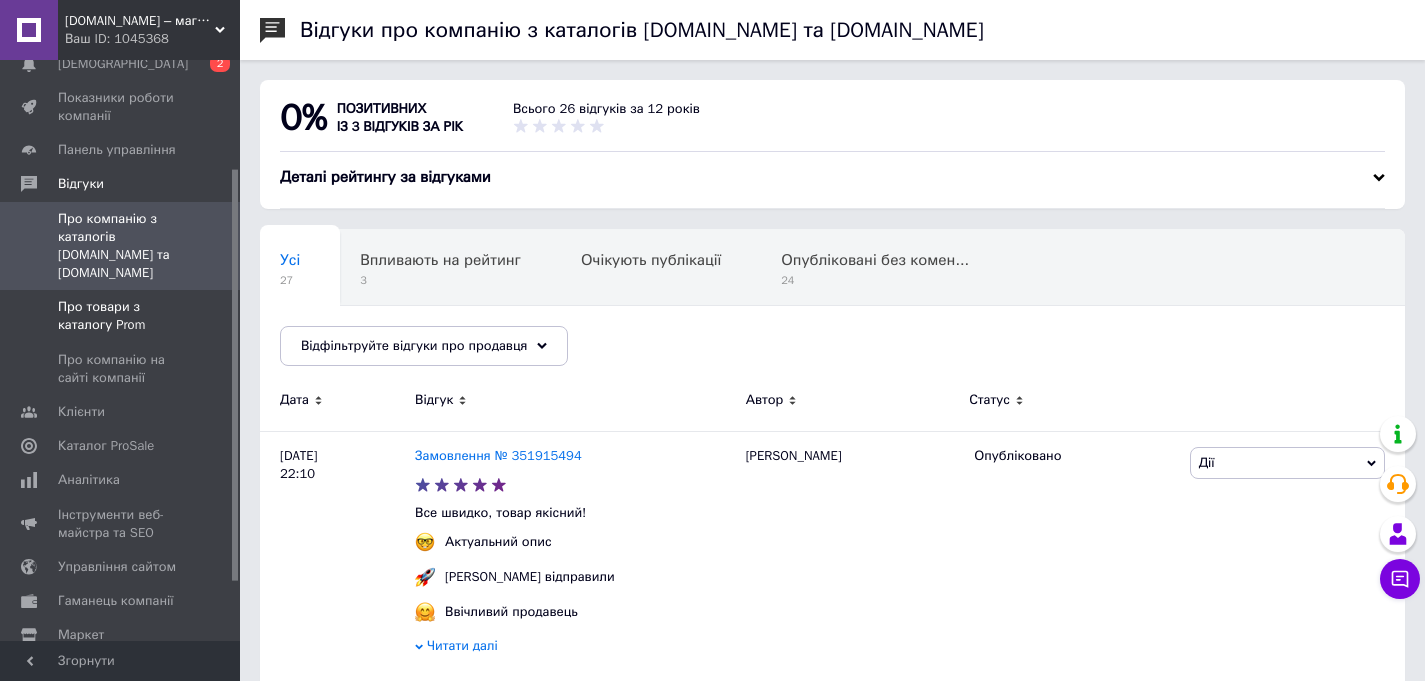scroll, scrollTop: 0, scrollLeft: 0, axis: both 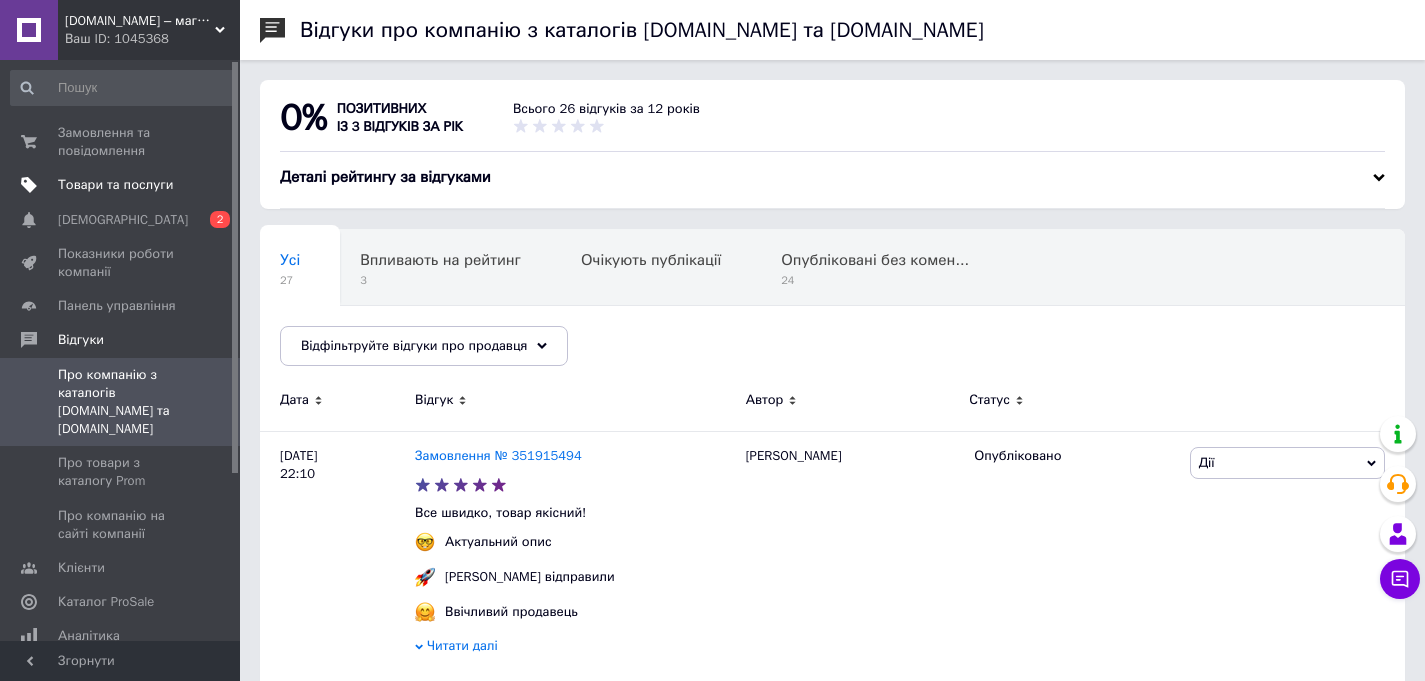 click on "Товари та послуги" at bounding box center [115, 185] 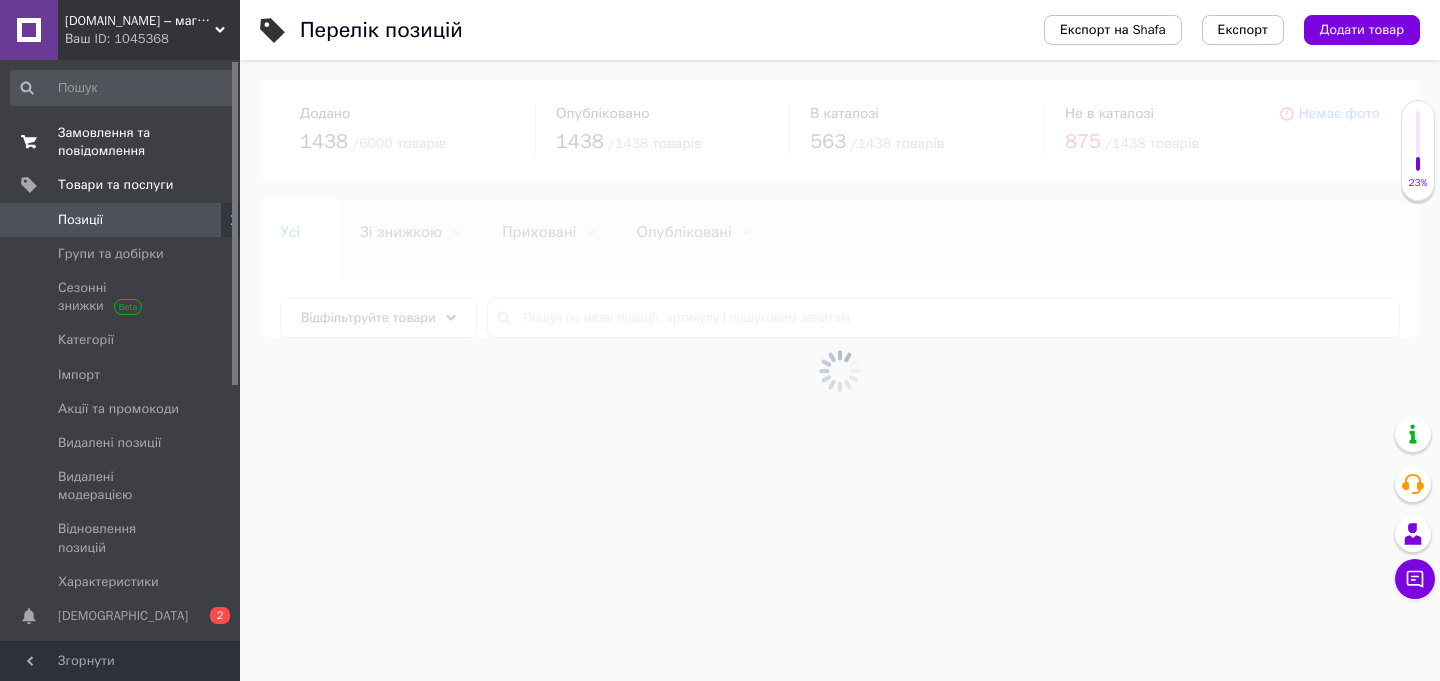 click on "Замовлення та повідомлення" at bounding box center (121, 142) 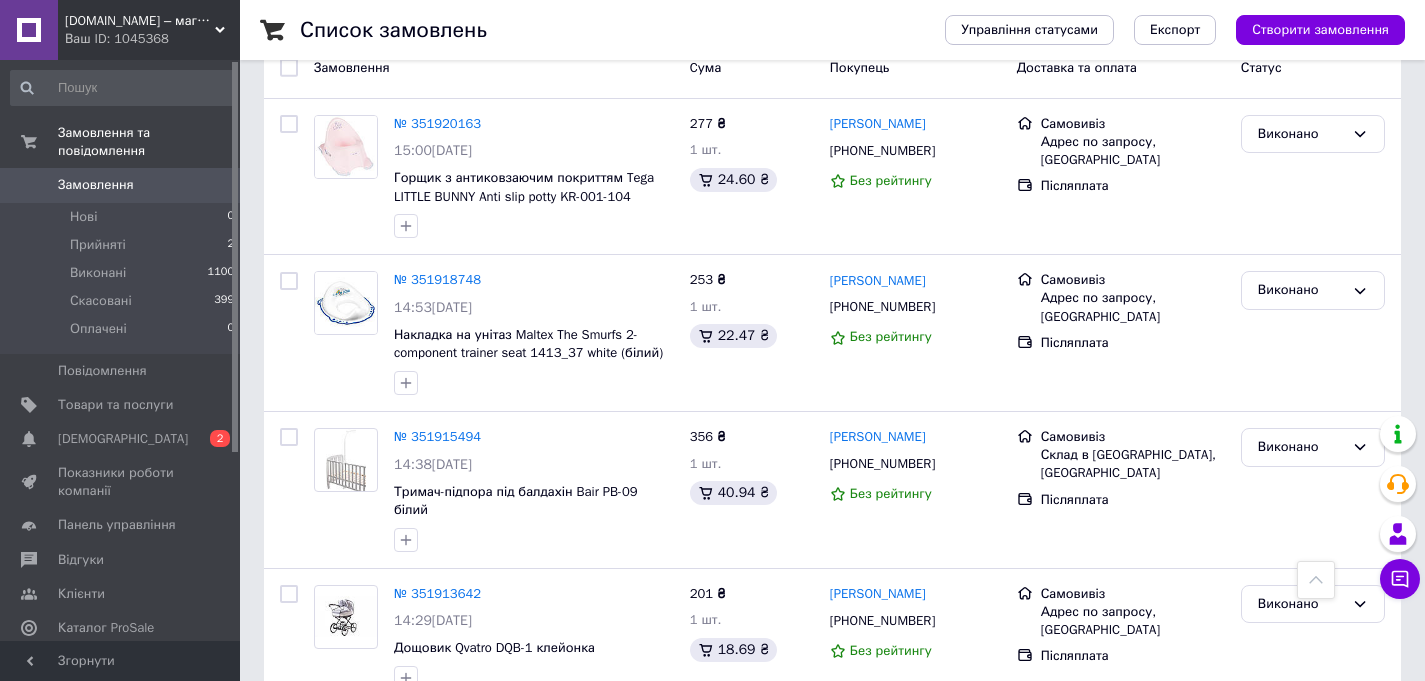 scroll, scrollTop: 0, scrollLeft: 0, axis: both 